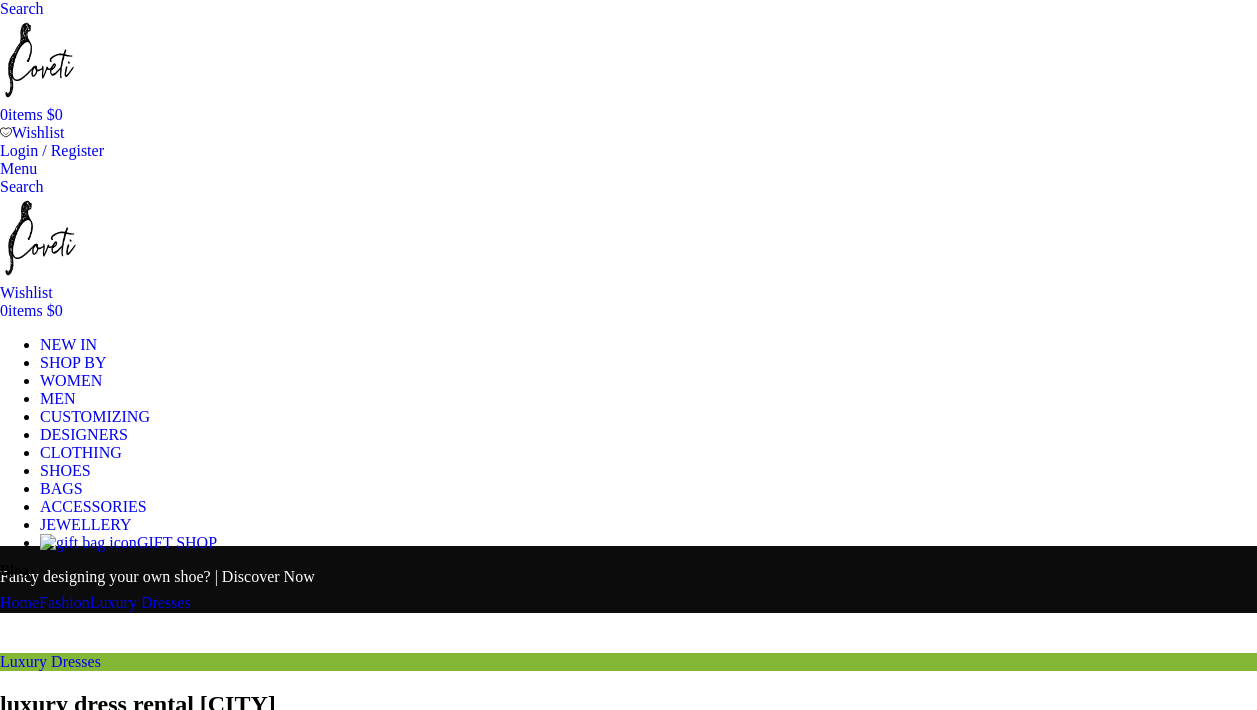 scroll, scrollTop: 0, scrollLeft: 0, axis: both 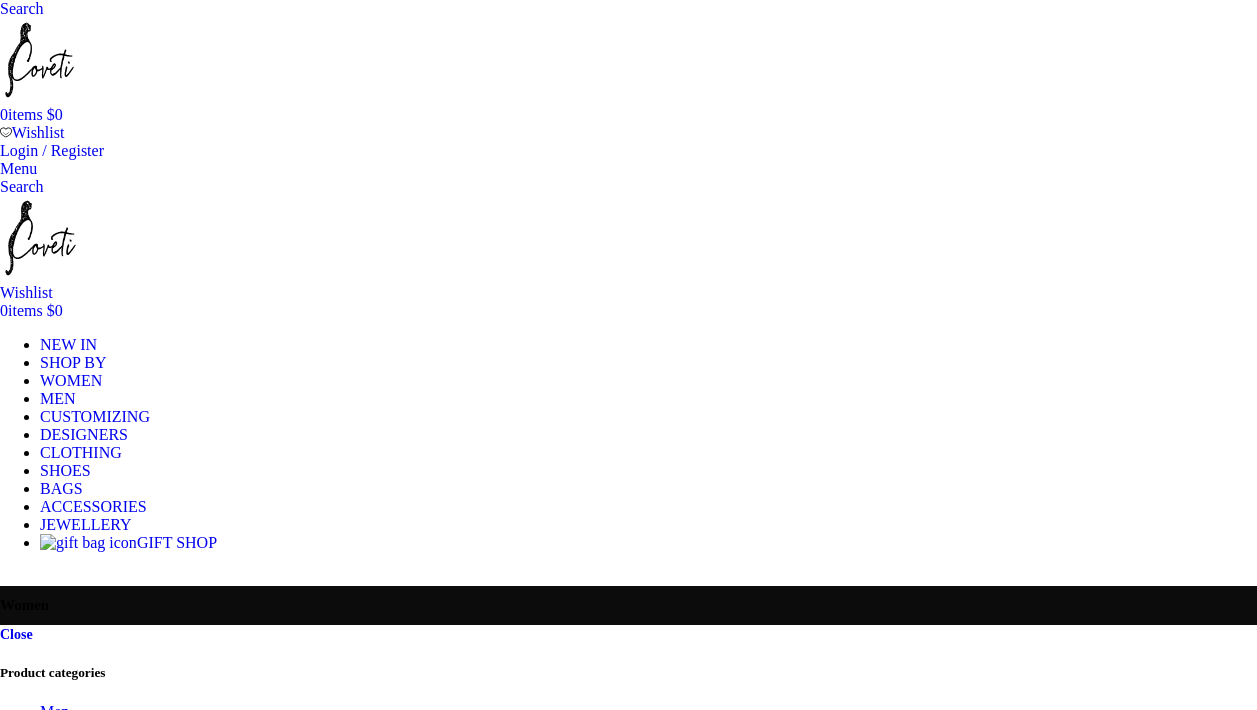 click on "Size" at bounding box center [628, 3683] 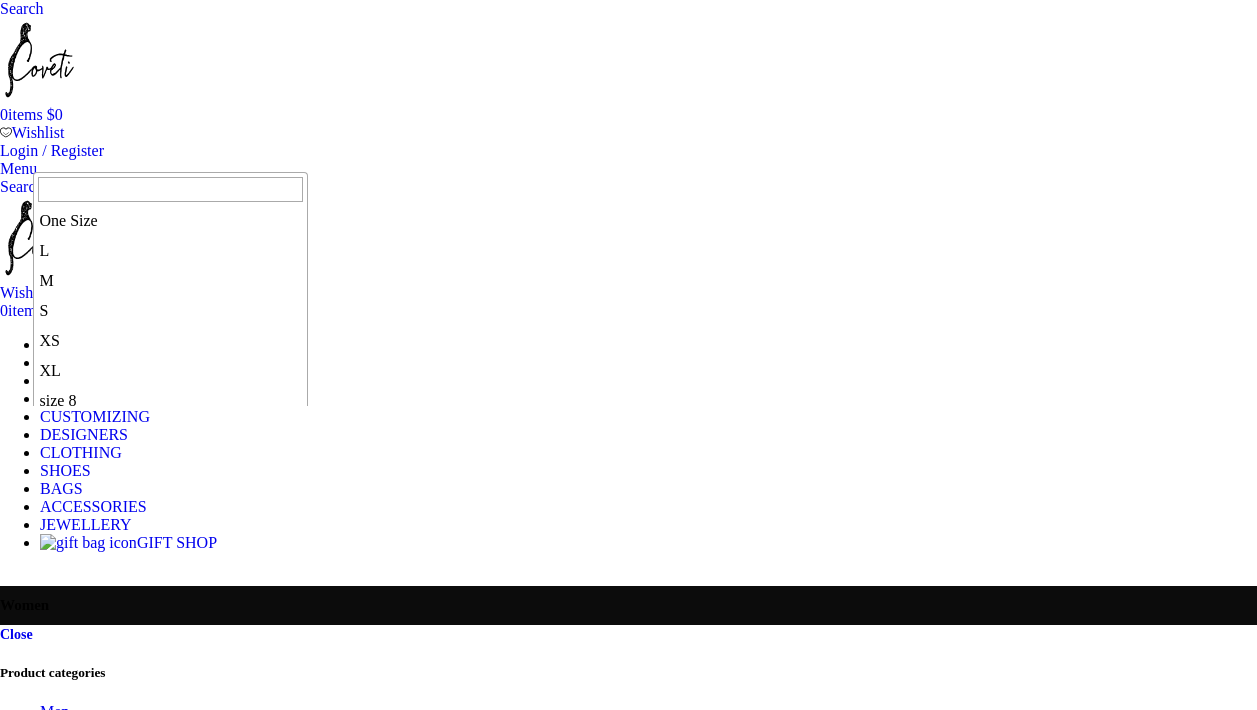 click on "Any Size" at bounding box center [628, 3728] 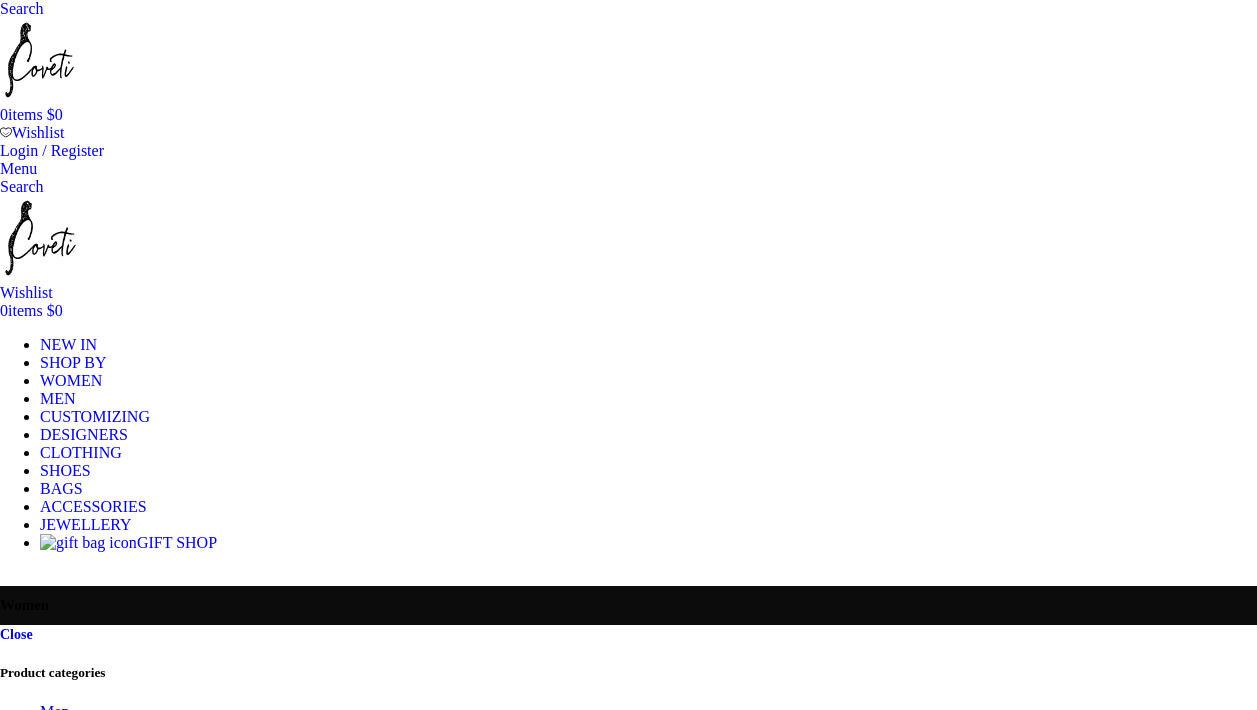 scroll, scrollTop: 0, scrollLeft: 0, axis: both 